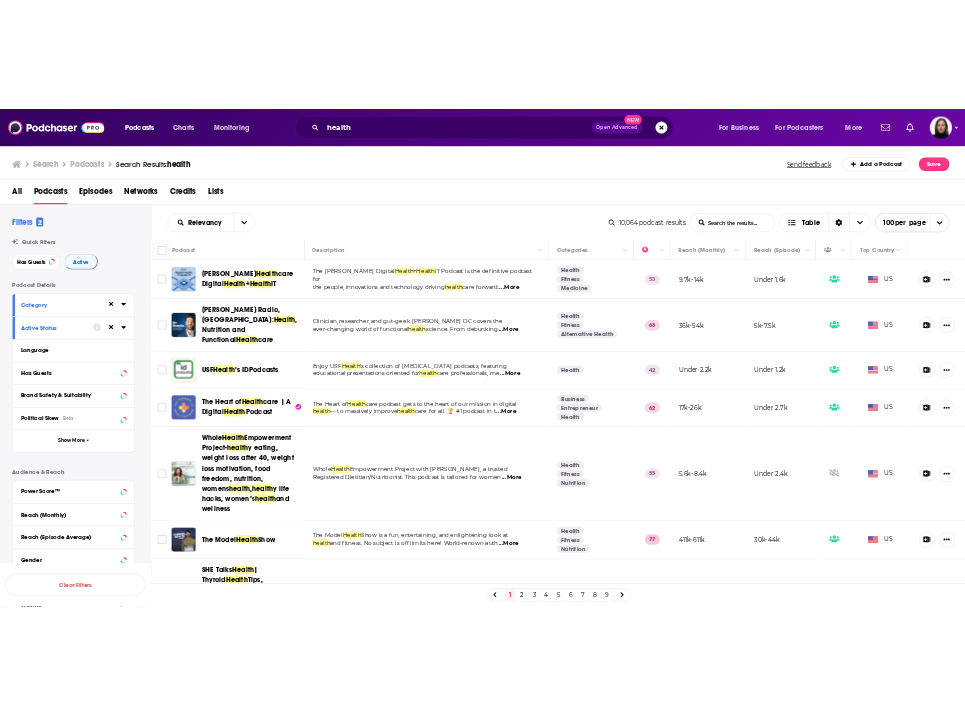 scroll, scrollTop: 0, scrollLeft: 0, axis: both 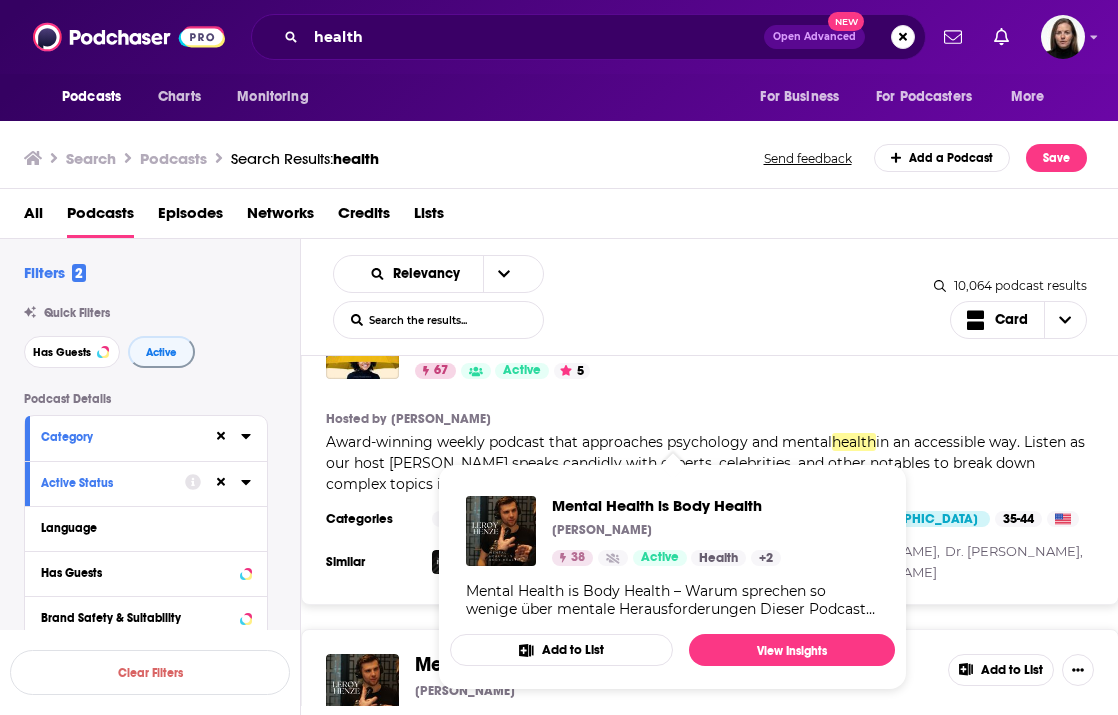 click on "Mental Health is Body Health [PERSON_NAME] 38 Active Health + 2 Mental Health is Body Health –
Warum sprechen so wenige über mentale Herausforderungen
Dieser Podcast beleuchtet die enge Zusammenarbeit [PERSON_NAME] und Körper und zeigt, wie sich diese Verbindung in Ernährung, Bewegung und im Umgang mit täglichen Herausforderungen widerspiegelt.
Mit faszinierenden Gästen aus der Öffentlichkeit diskutieren wir Themen, die euch bewegen und inspirieren. Experten, Prominente, inspirierende Persönlichkeiten teilen ihre Einsichten und persönlichen Geschichten, um euch zu helfen, [PERSON_NAME] Balance zu finden.
Schaltet montags und donnerstags ein und verpasst keine Folge!" at bounding box center (672, 557) 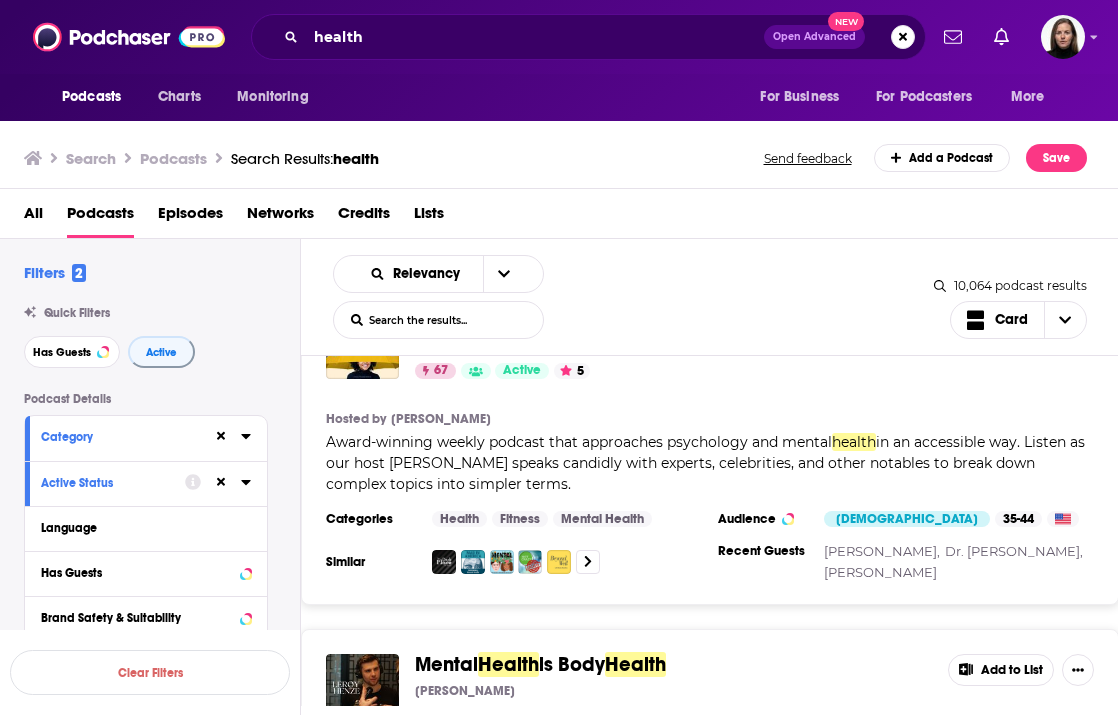 click on "Podcasts Charts Monitoring health Open Advanced New For Business For Podcasters More Podcasts Charts Monitoring For Business For Podcasters More Search Podcasts Search Results:   health Send feedback Add a Podcast Save All Podcasts Episodes Networks Credits Lists Filters 2 Quick Filters Has Guests Active Podcast Details Category Active Status Language Has Guests Brand Safety & Suitability Political Skew Beta Show More Audience & Reach Power Score™ Reach (Monthly) Reach (Episode Average) Gender Age Income Show More Saved Searches Select Clear Filters Relevancy List Search Input Search the results... Card 10,064   podcast   results List Search Input Search the results... Card [PERSON_NAME]  Health care Digital  Health  +  Health  IT [PERSON_NAME] Healthcare 53 Active Add to List Hosted by   [PERSON_NAME], [PERSON_NAME] The [PERSON_NAME] Digital  Health  +  Health  IT Podcast is the definitive podcast for the people, innovations and technology driving  health health care organization ...   more Categories Health Fitness [DEMOGRAPHIC_DATA]" at bounding box center (559, 357) 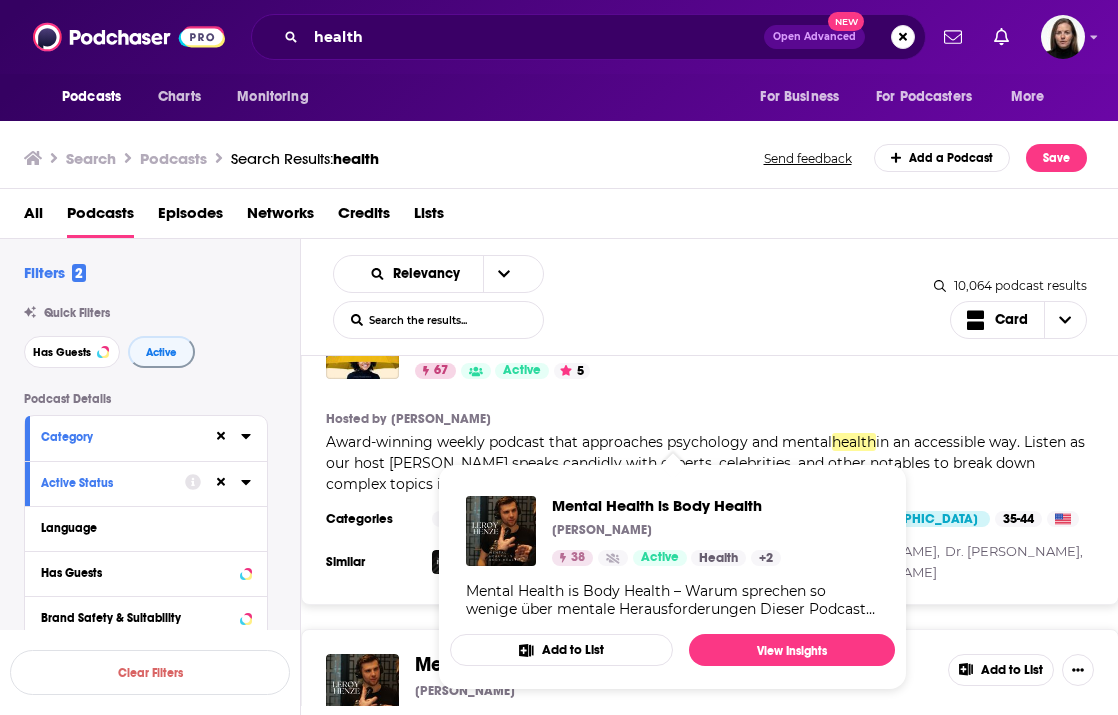 click on "Mental  Health  is Body  Health [PERSON_NAME] 38 Active Add to List" at bounding box center (710, 690) 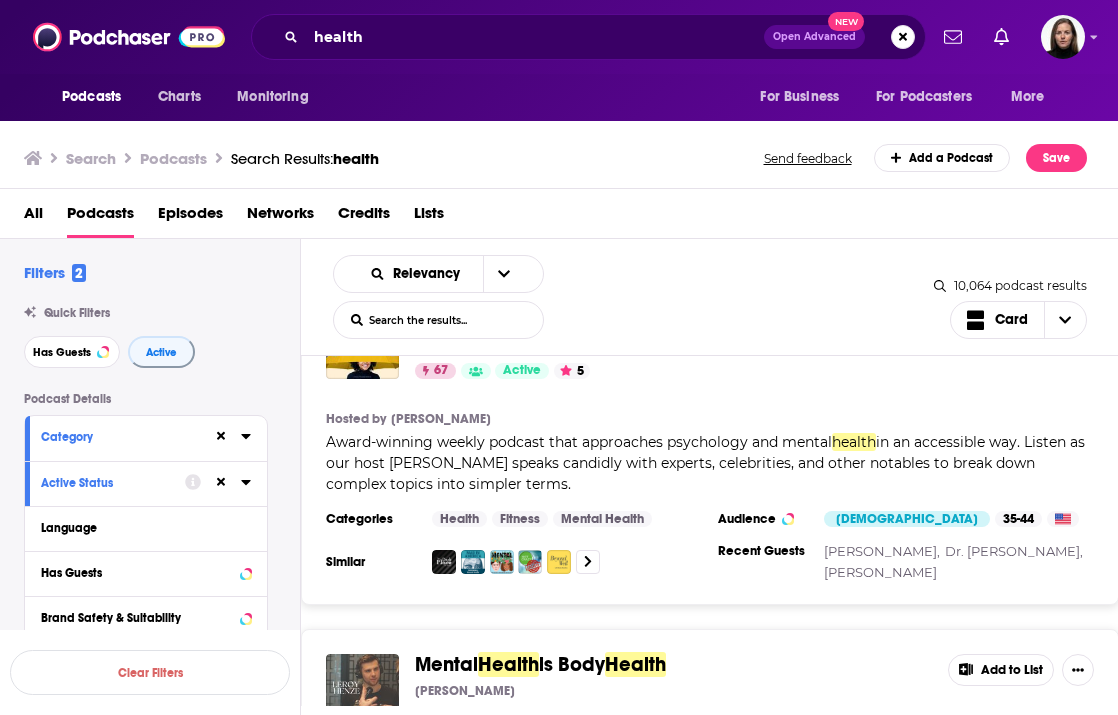 click at bounding box center [362, 690] 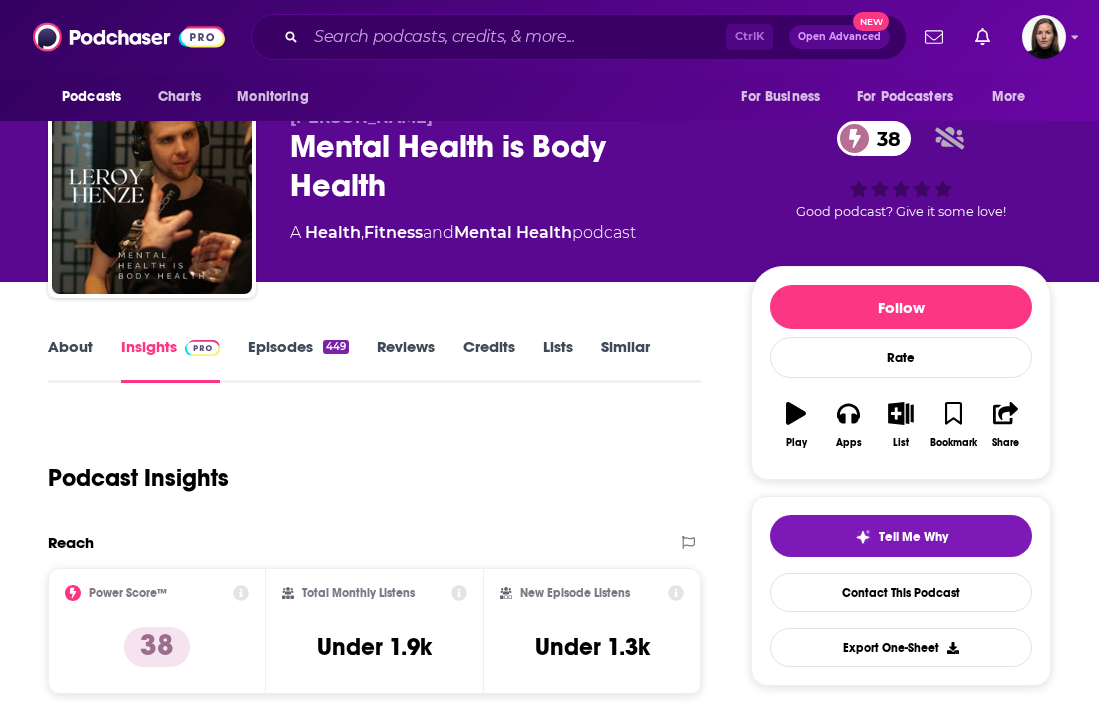 scroll, scrollTop: 0, scrollLeft: 0, axis: both 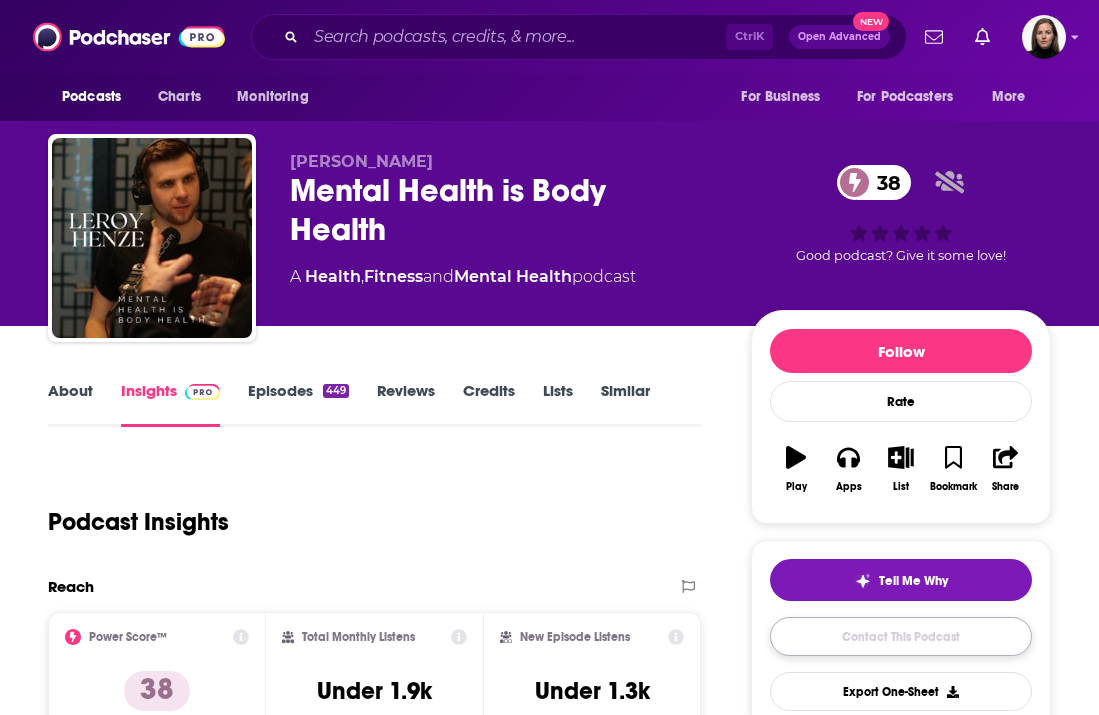 click on "Contact This Podcast" at bounding box center [901, 636] 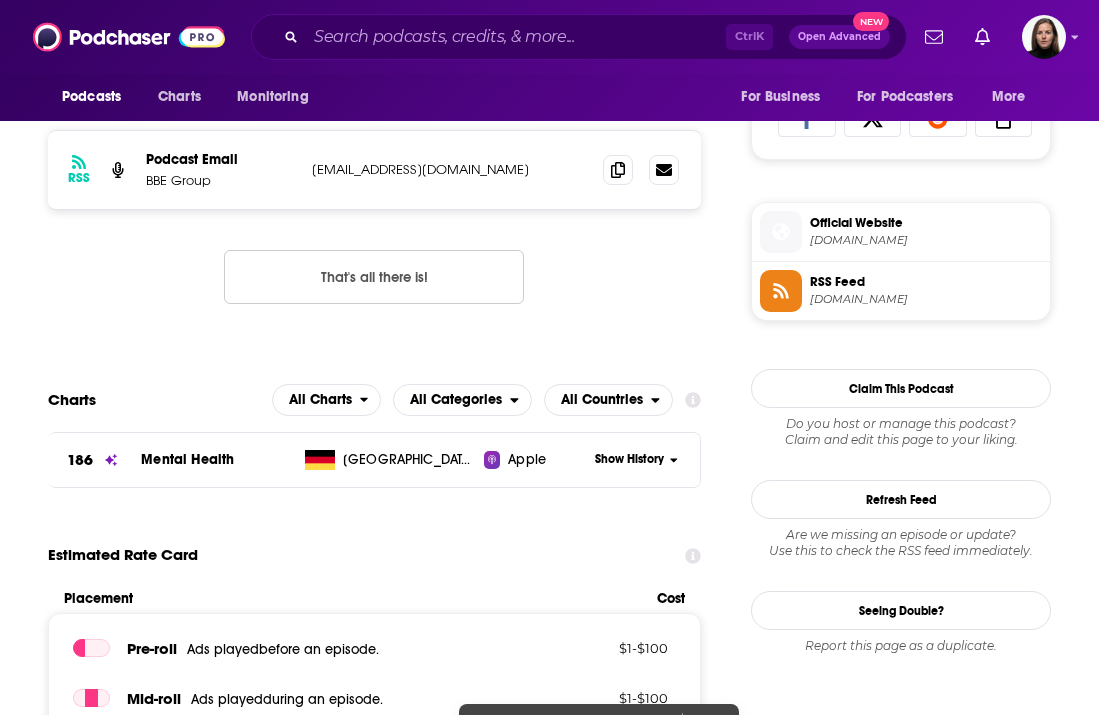 scroll, scrollTop: 1036, scrollLeft: 0, axis: vertical 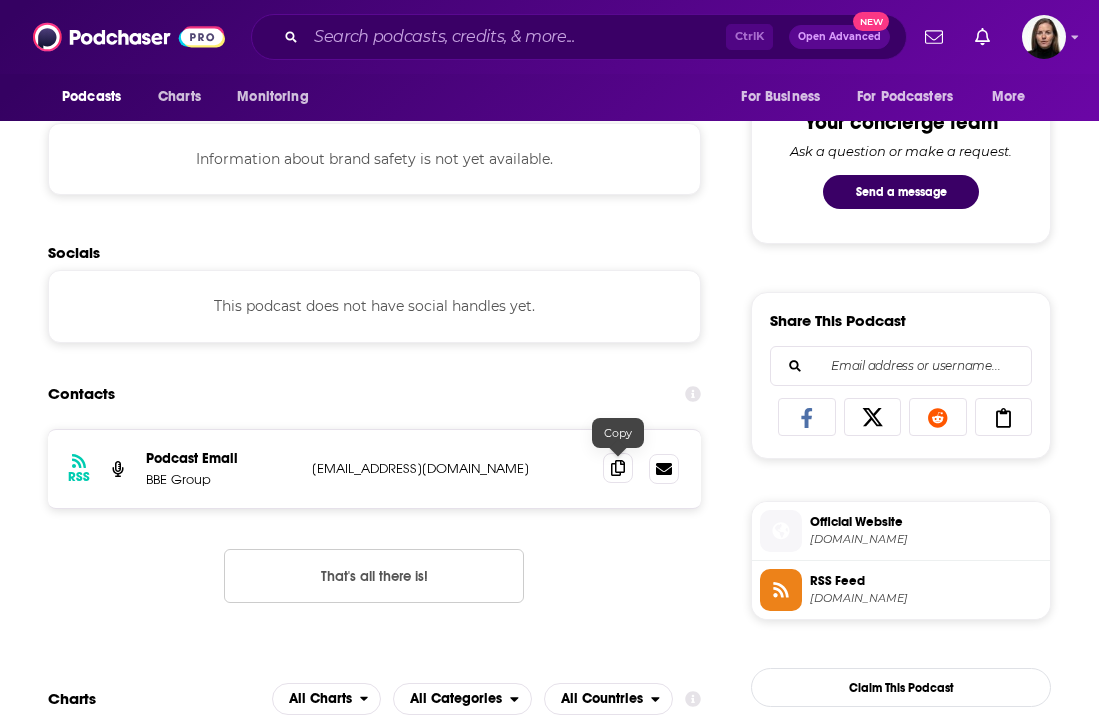 click 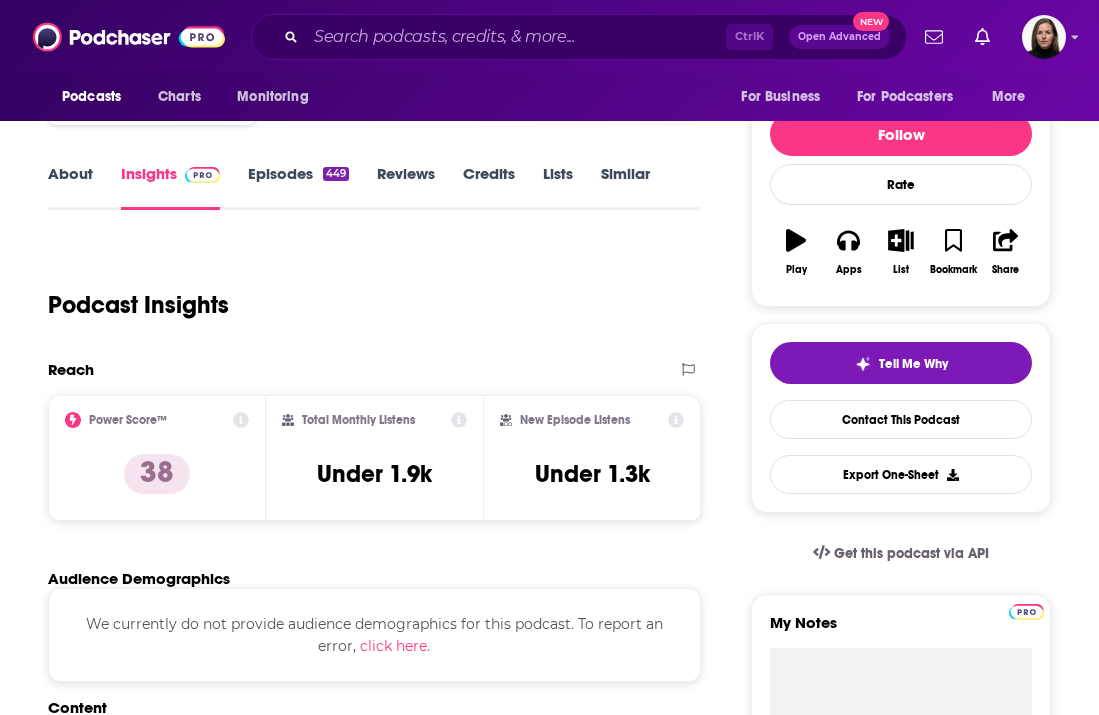 scroll, scrollTop: 36, scrollLeft: 0, axis: vertical 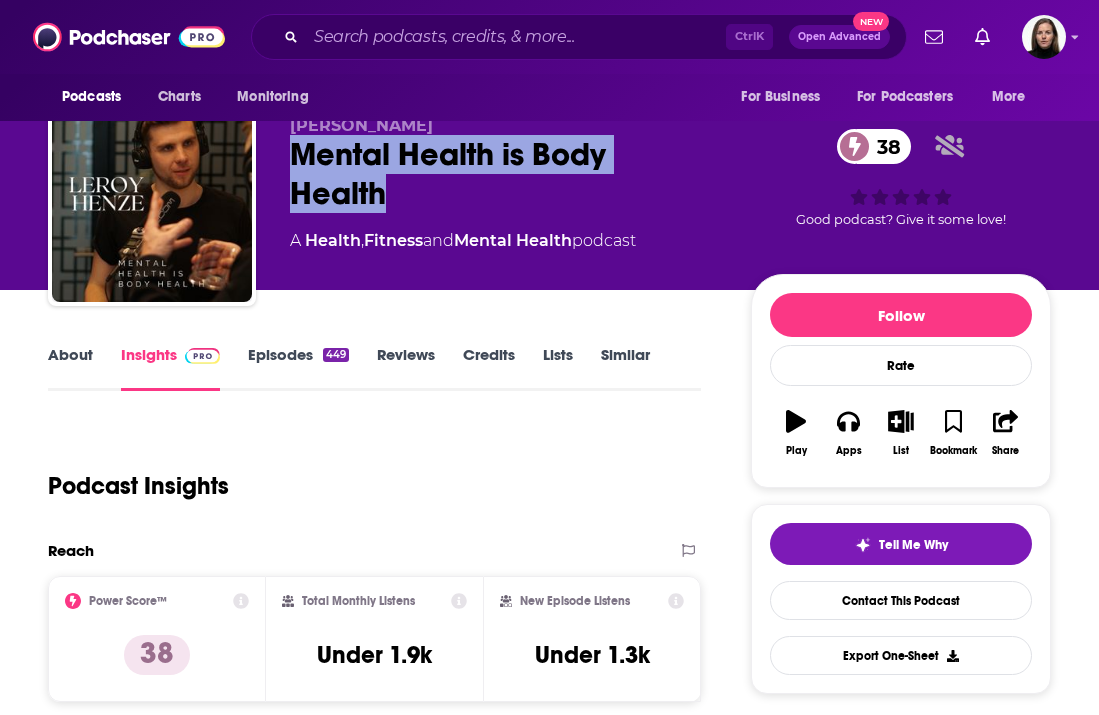 drag, startPoint x: 418, startPoint y: 205, endPoint x: 259, endPoint y: 152, distance: 167.60072 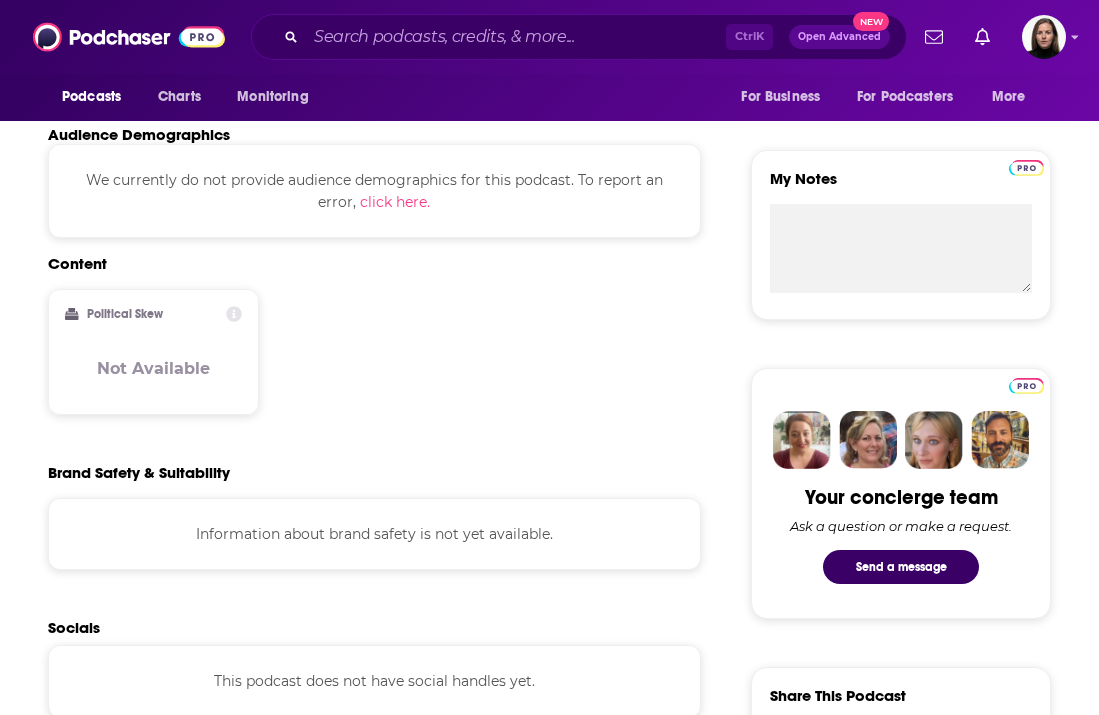 scroll, scrollTop: 1036, scrollLeft: 0, axis: vertical 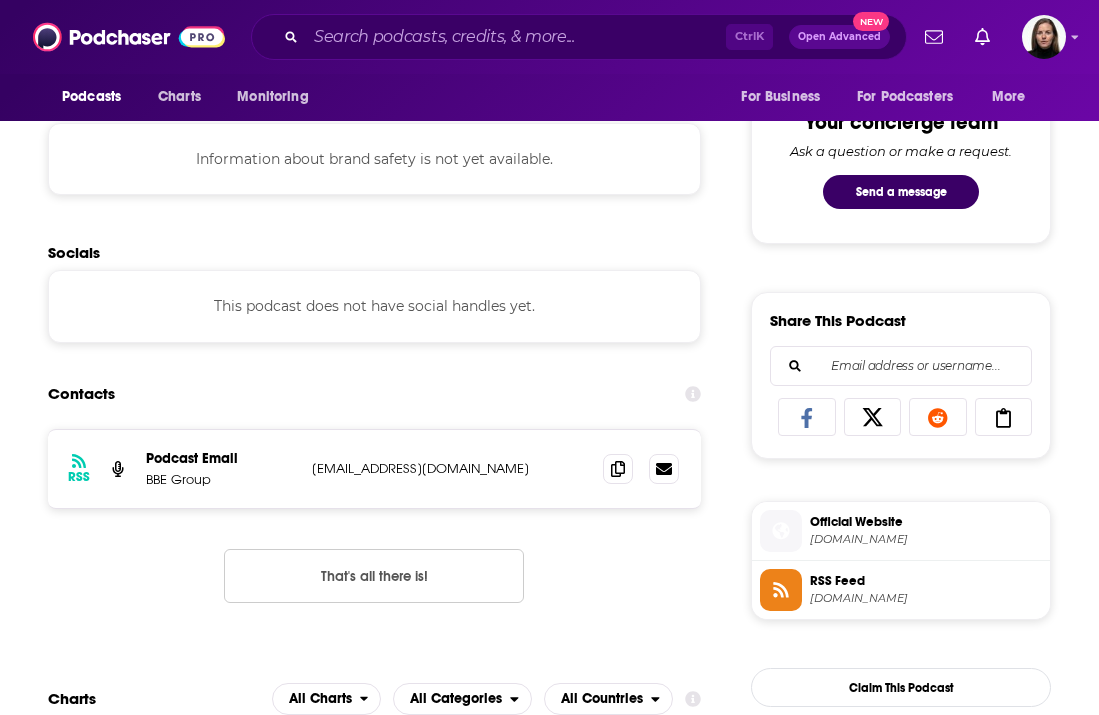 click on "RSS   Podcast Email BBE Group [EMAIL_ADDRESS][DOMAIN_NAME] [EMAIL_ADDRESS][DOMAIN_NAME] That's all there is!" at bounding box center (374, 532) 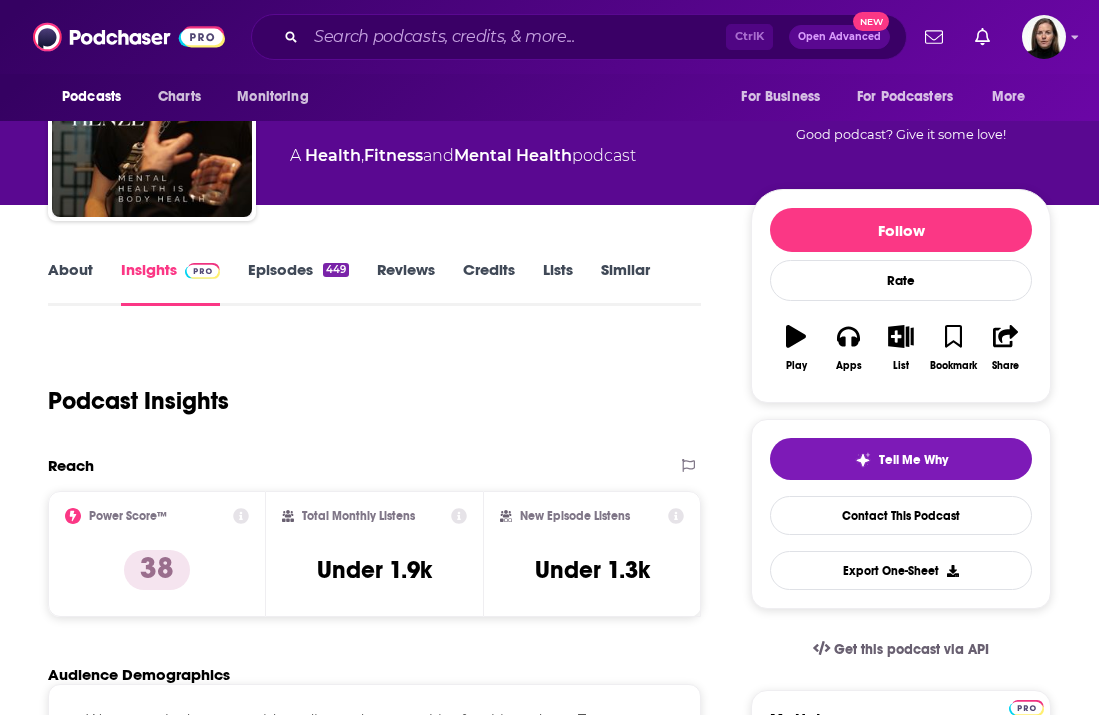 scroll, scrollTop: 0, scrollLeft: 0, axis: both 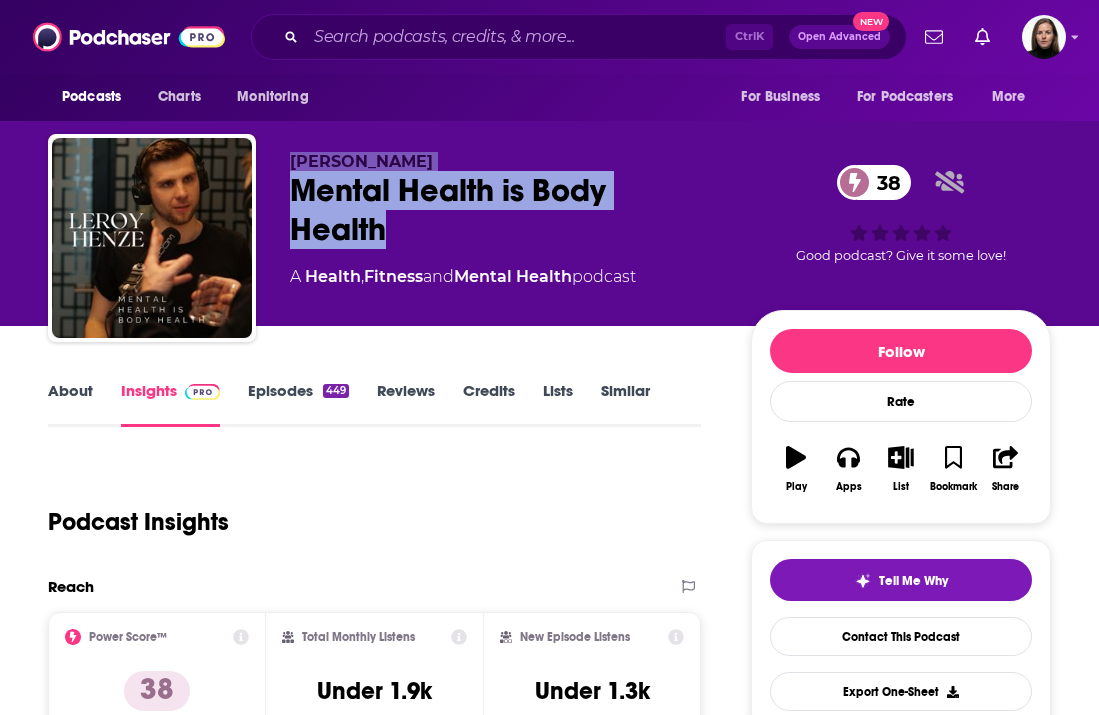 drag, startPoint x: 287, startPoint y: 184, endPoint x: 268, endPoint y: 157, distance: 33.01515 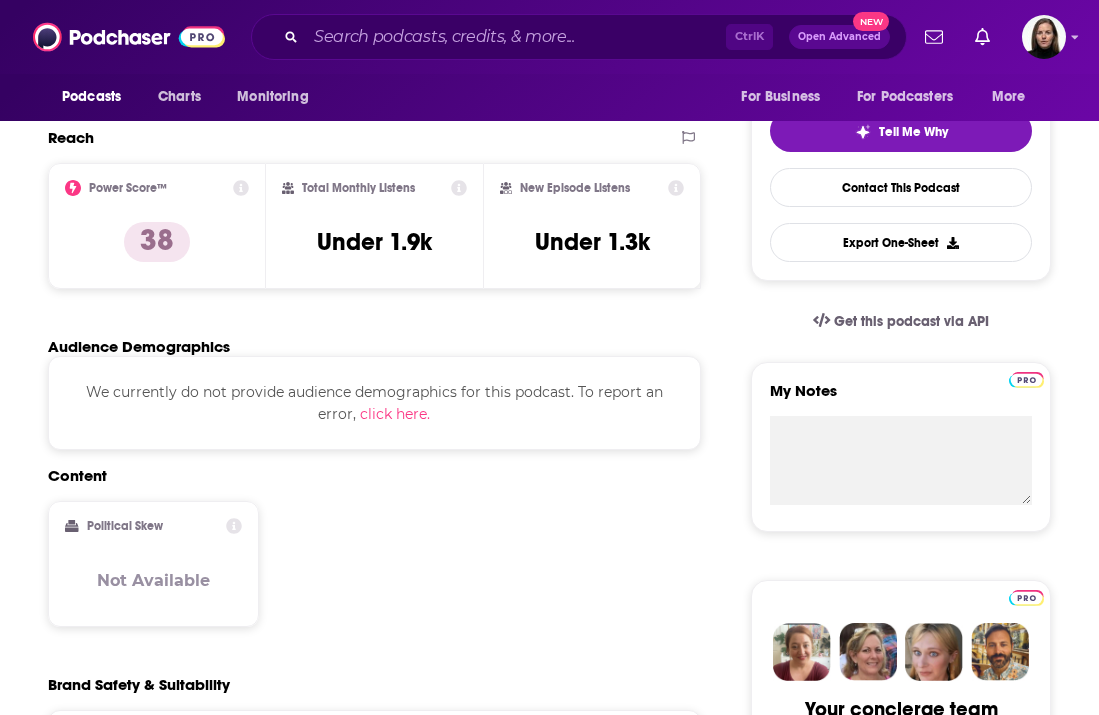 scroll, scrollTop: 625, scrollLeft: 0, axis: vertical 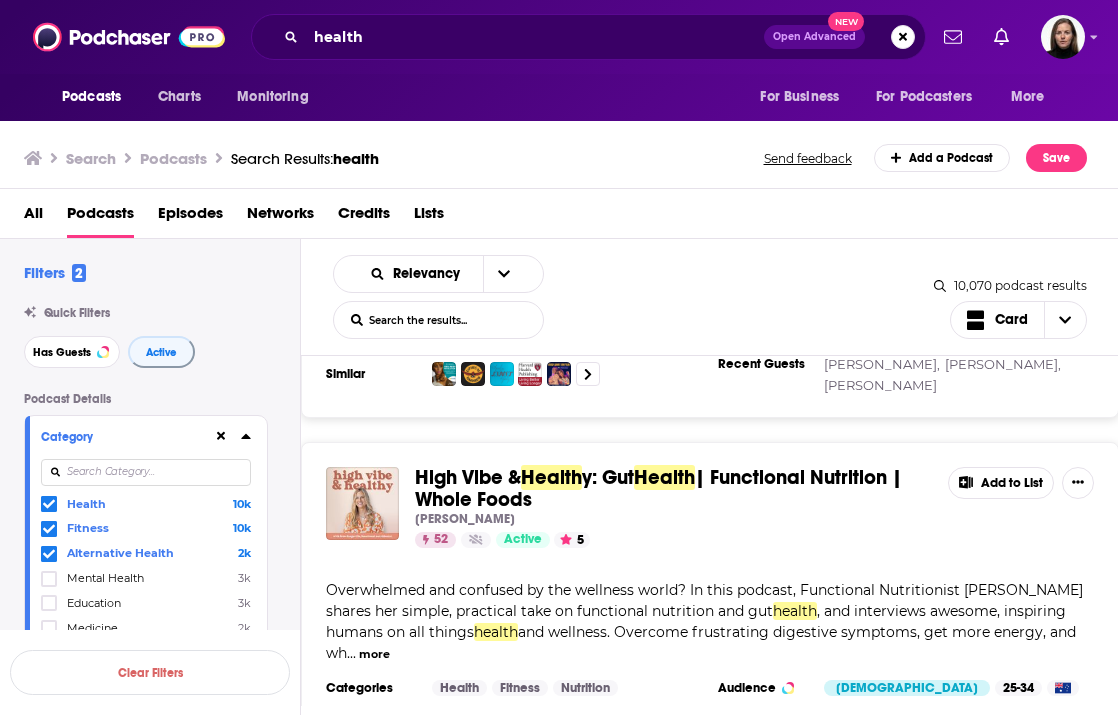 click on "High Vibe &" at bounding box center (468, 477) 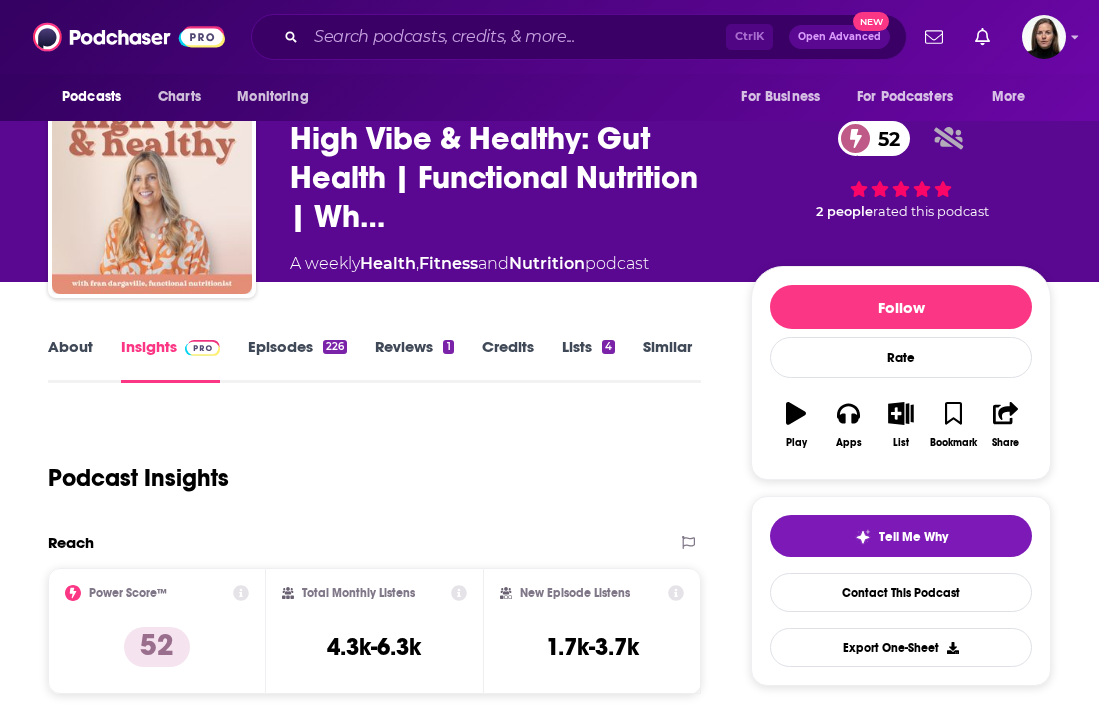 scroll, scrollTop: 0, scrollLeft: 0, axis: both 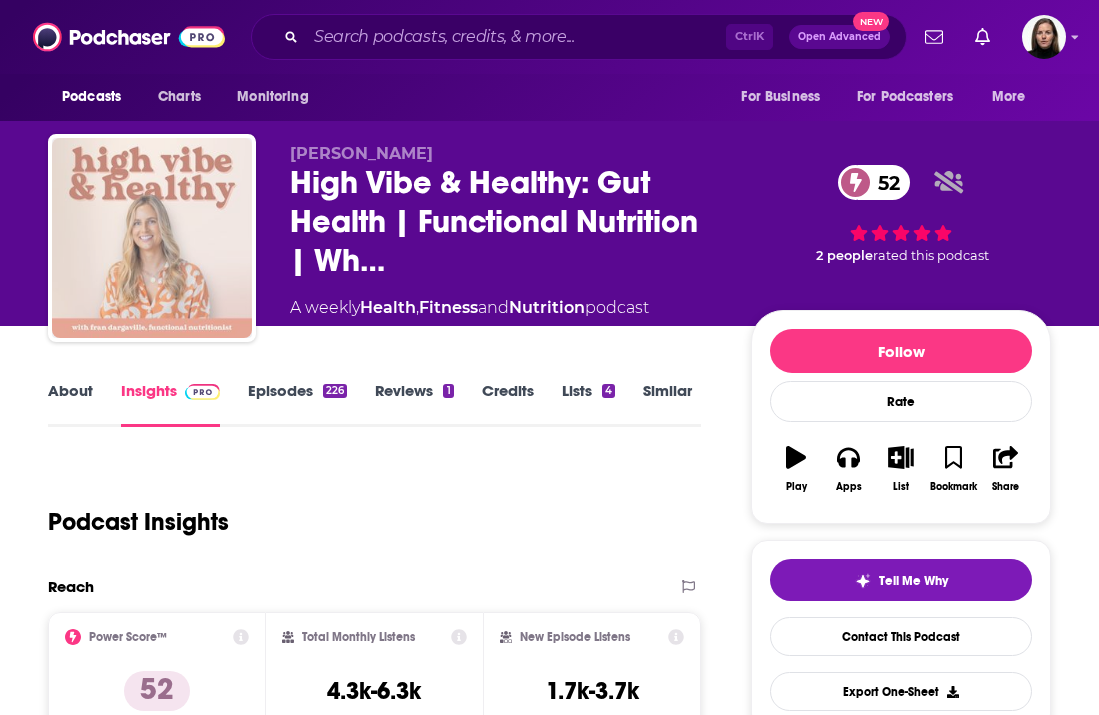 click at bounding box center [152, 238] 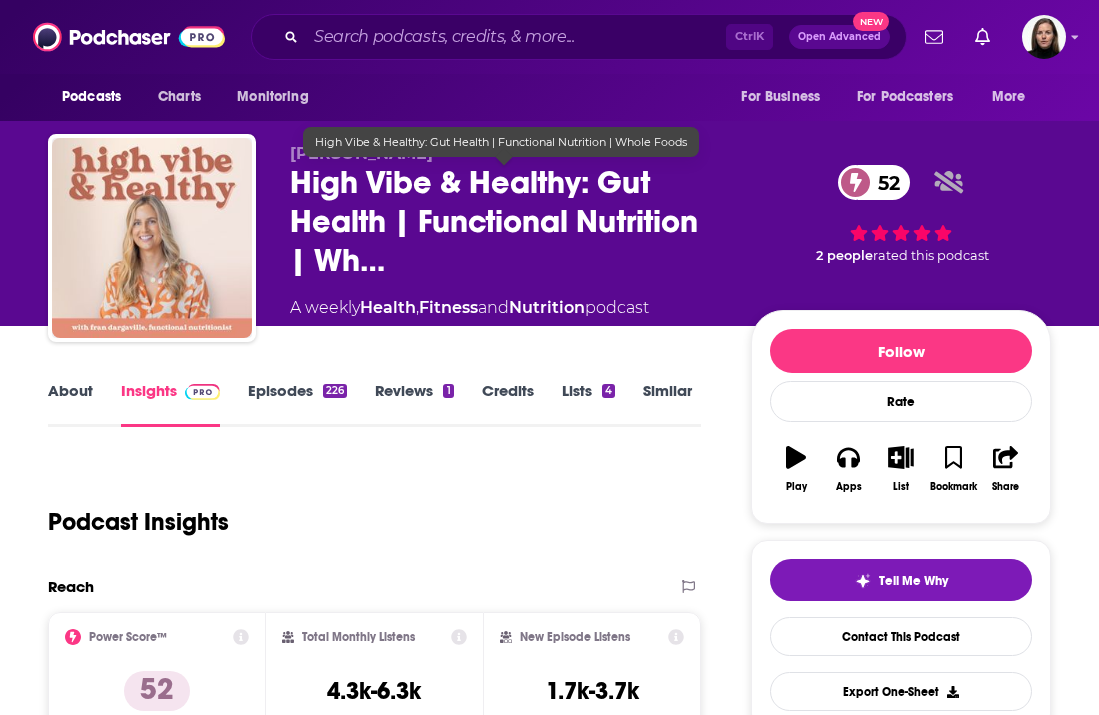 click on "High Vibe & Healthy: Gut Health | Functional Nutrition | Wh…" at bounding box center [504, 221] 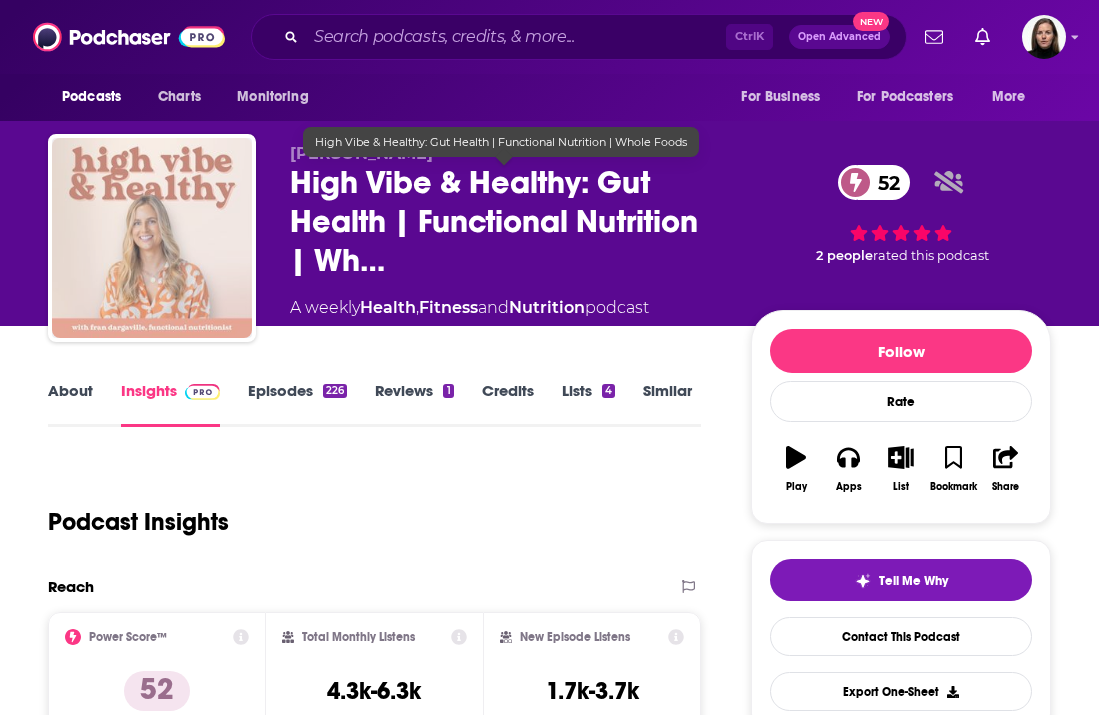 click at bounding box center (152, 238) 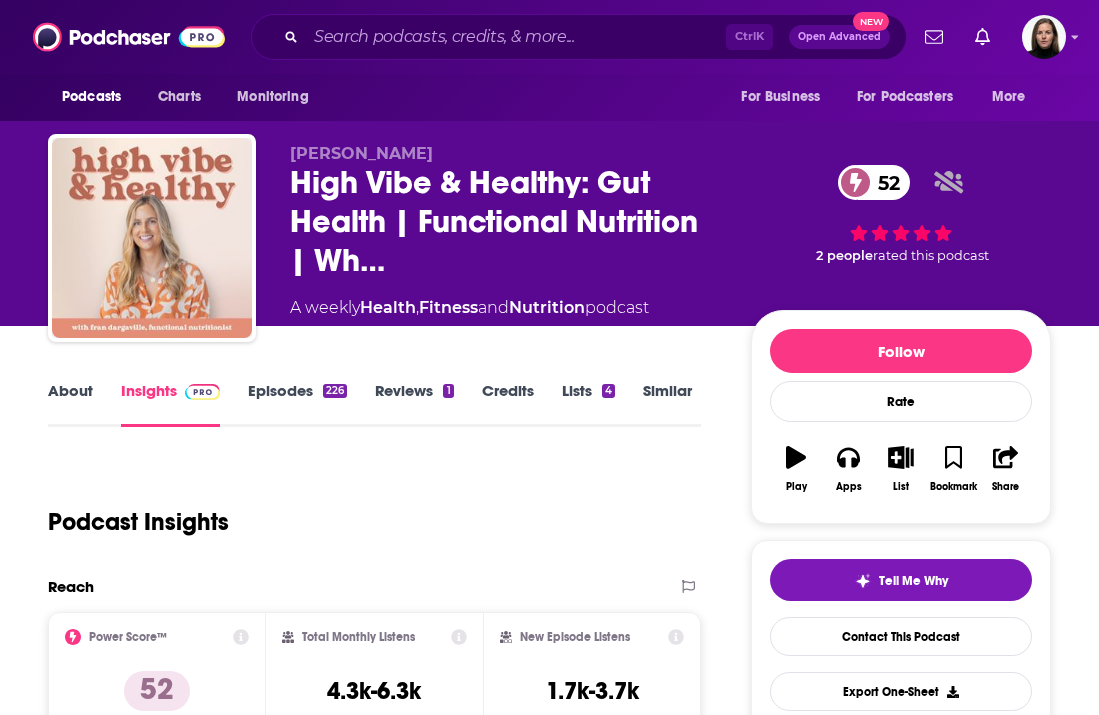 click on "[PERSON_NAME]" at bounding box center (361, 153) 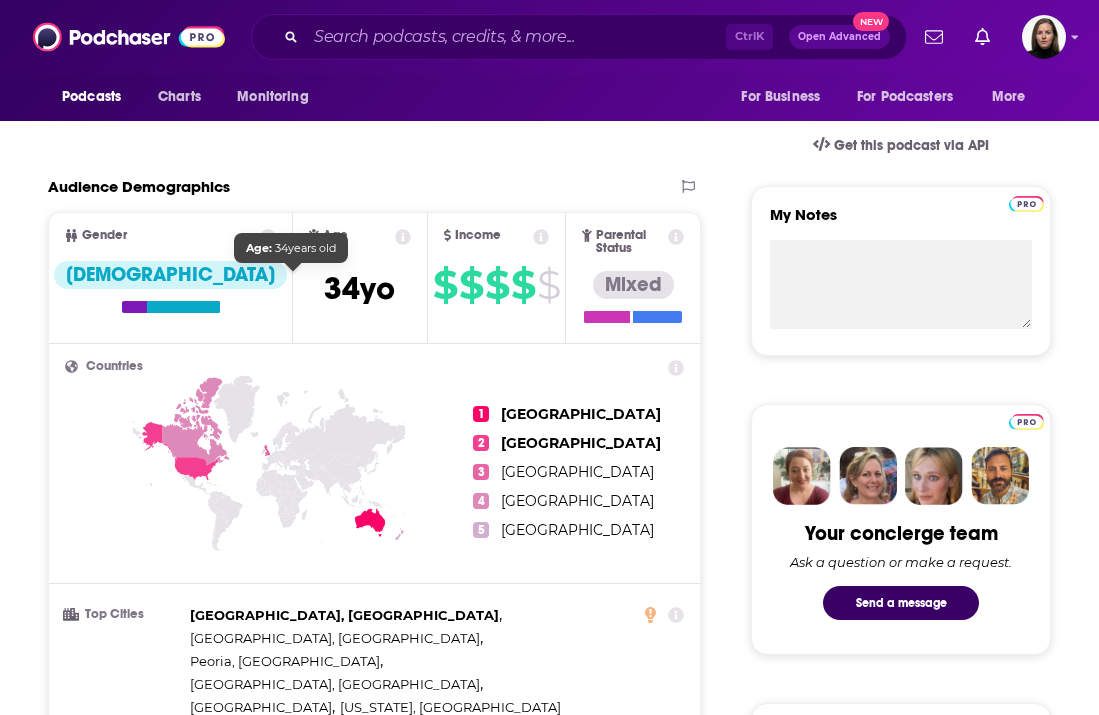 scroll, scrollTop: 1000, scrollLeft: 0, axis: vertical 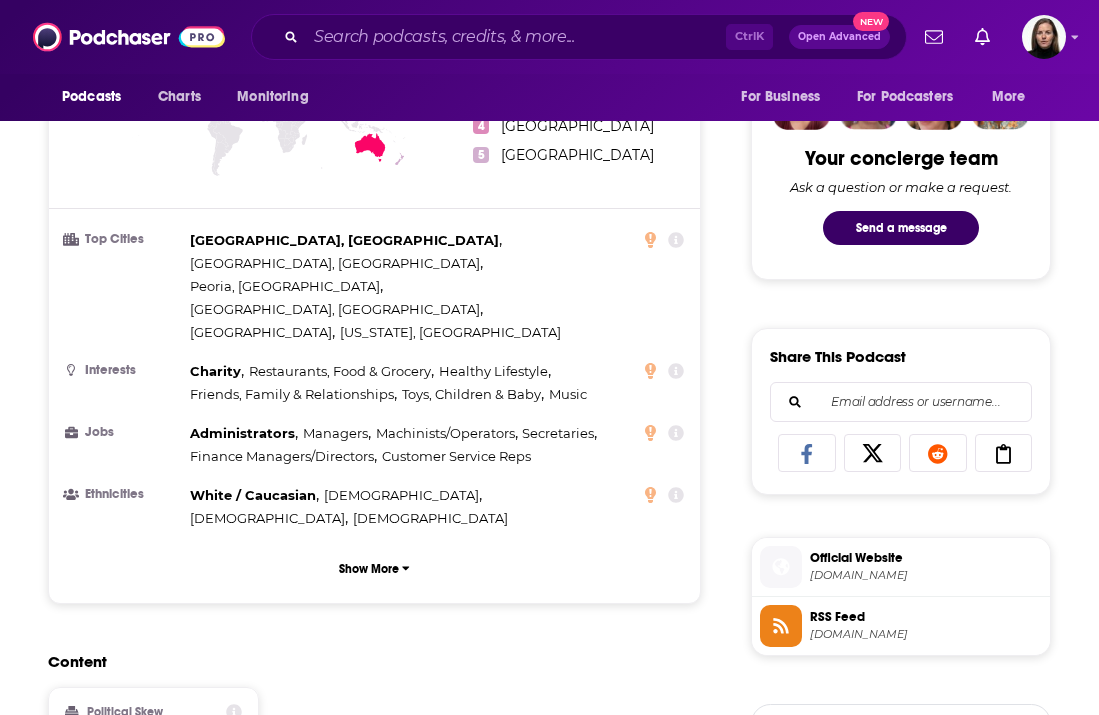 click on "Content" at bounding box center (366, 661) 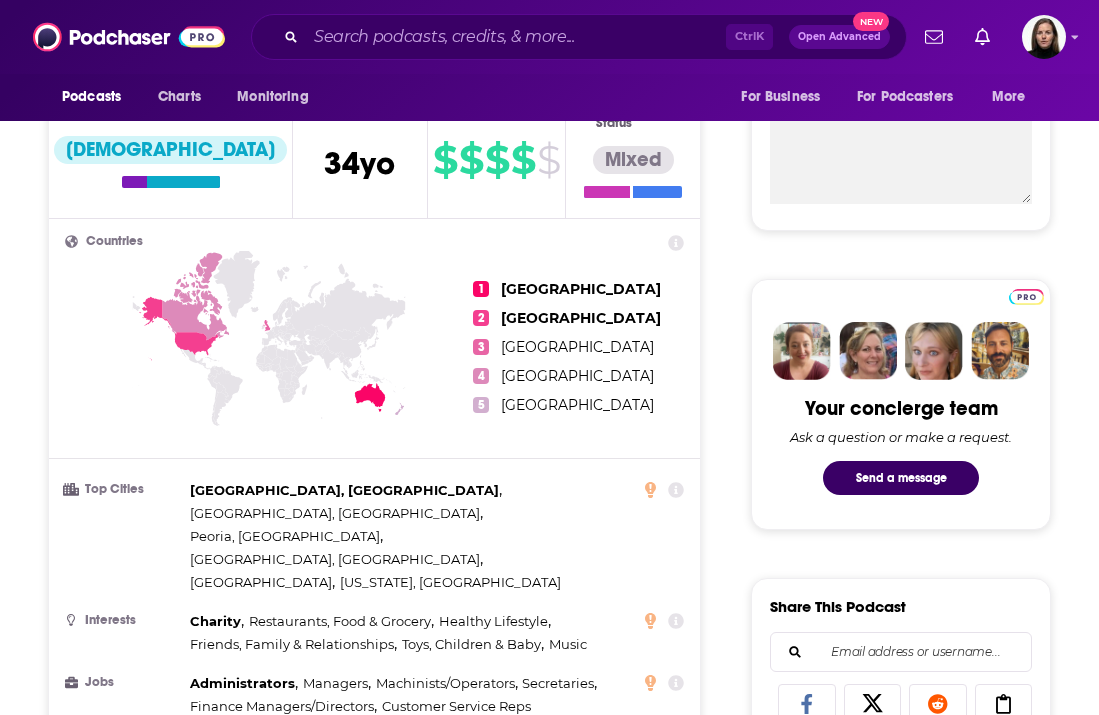 scroll, scrollTop: 375, scrollLeft: 0, axis: vertical 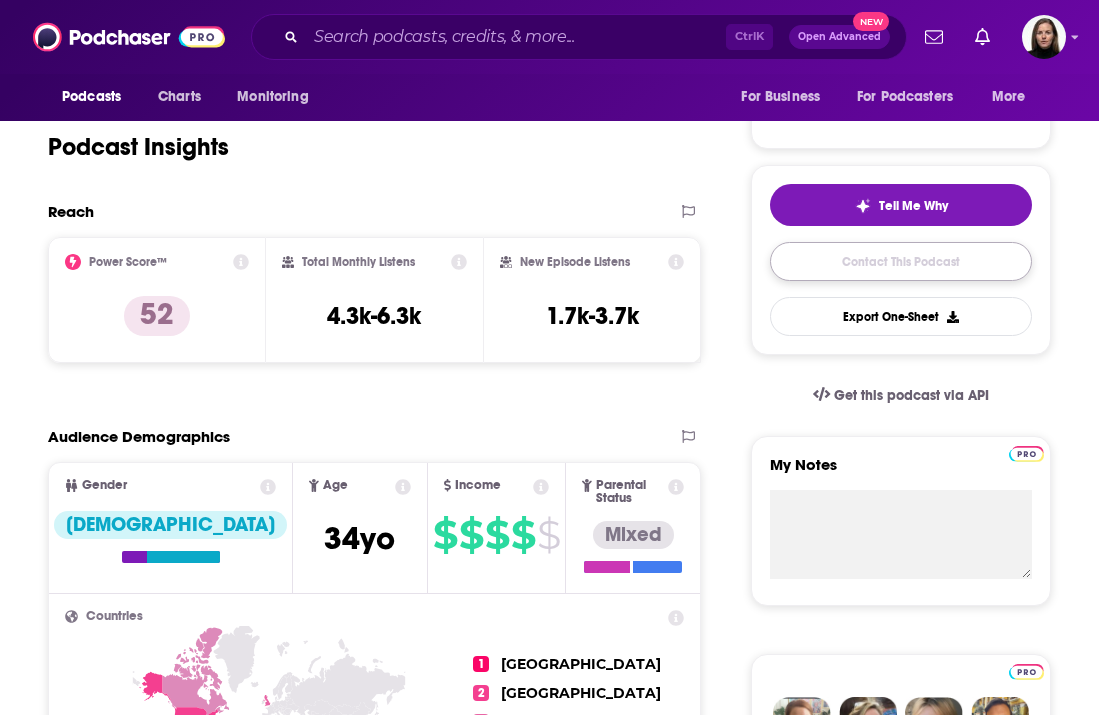 click on "Contact This Podcast" at bounding box center [901, 261] 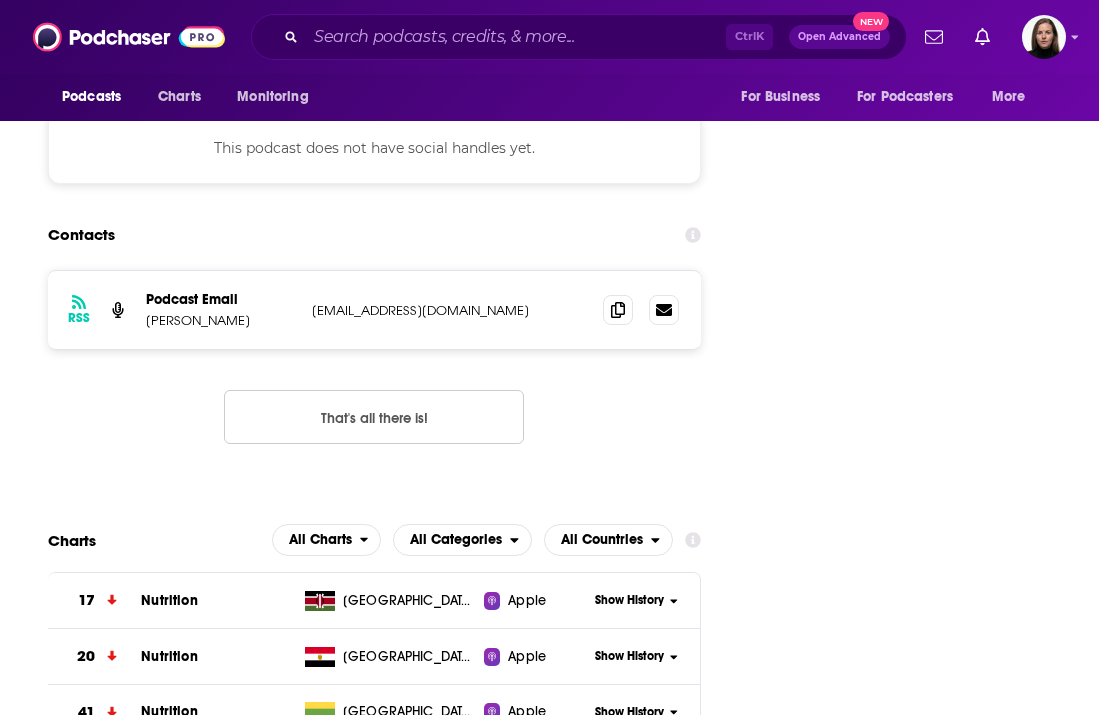 scroll, scrollTop: 1675, scrollLeft: 0, axis: vertical 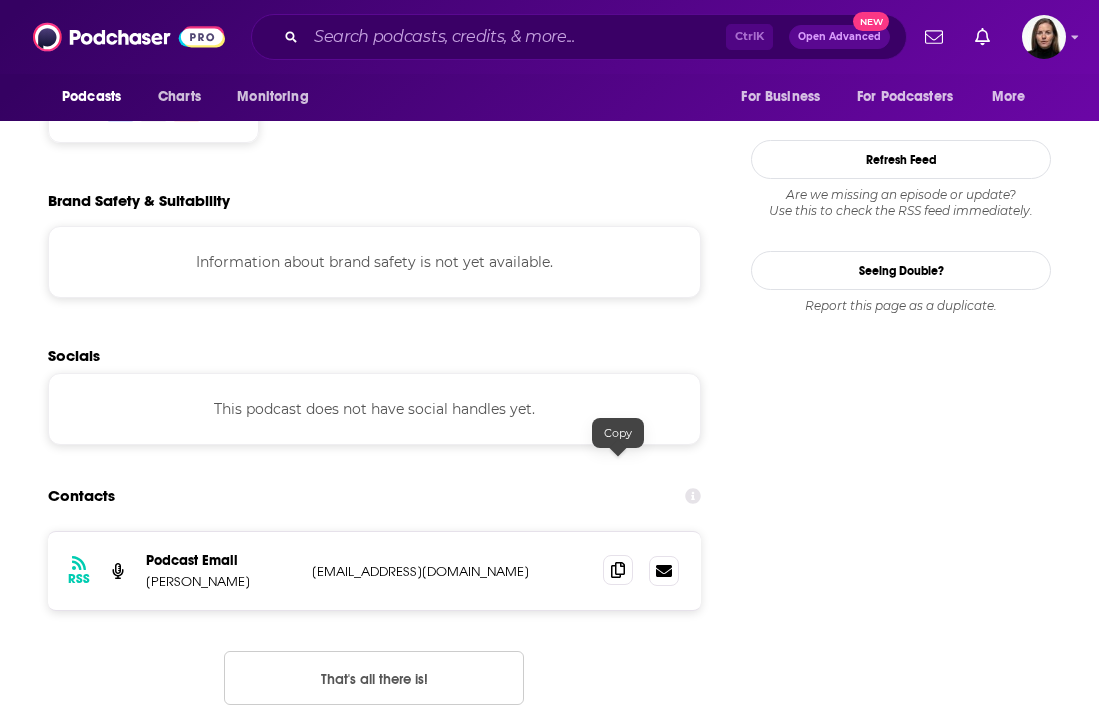 click 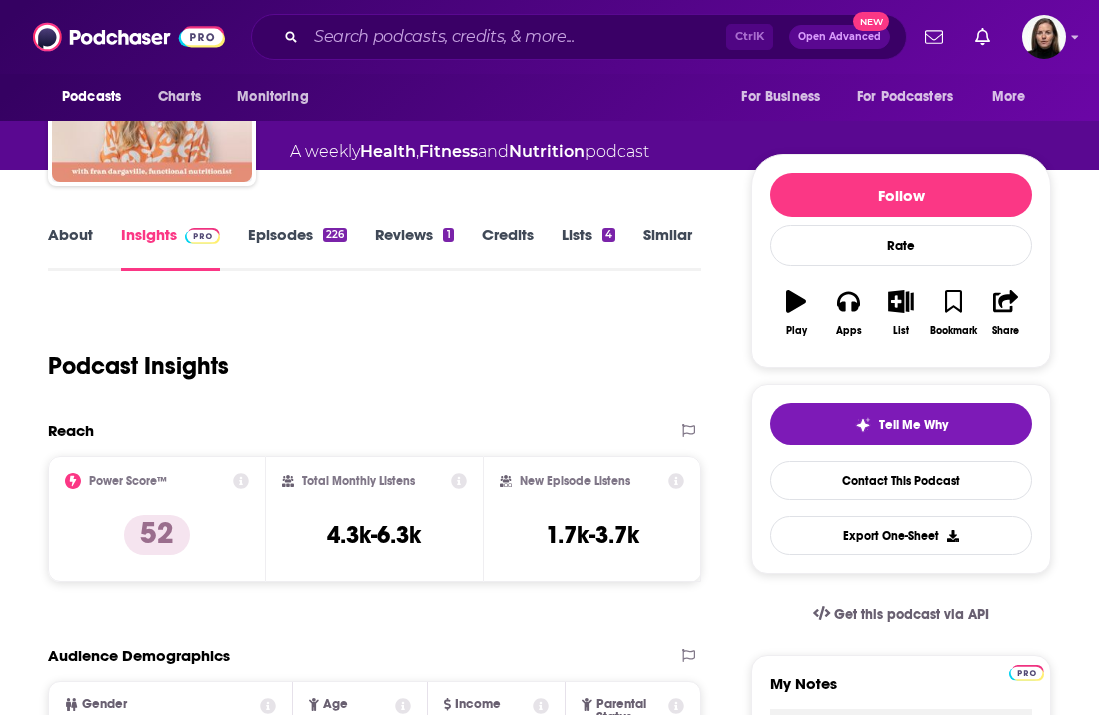 scroll, scrollTop: 0, scrollLeft: 0, axis: both 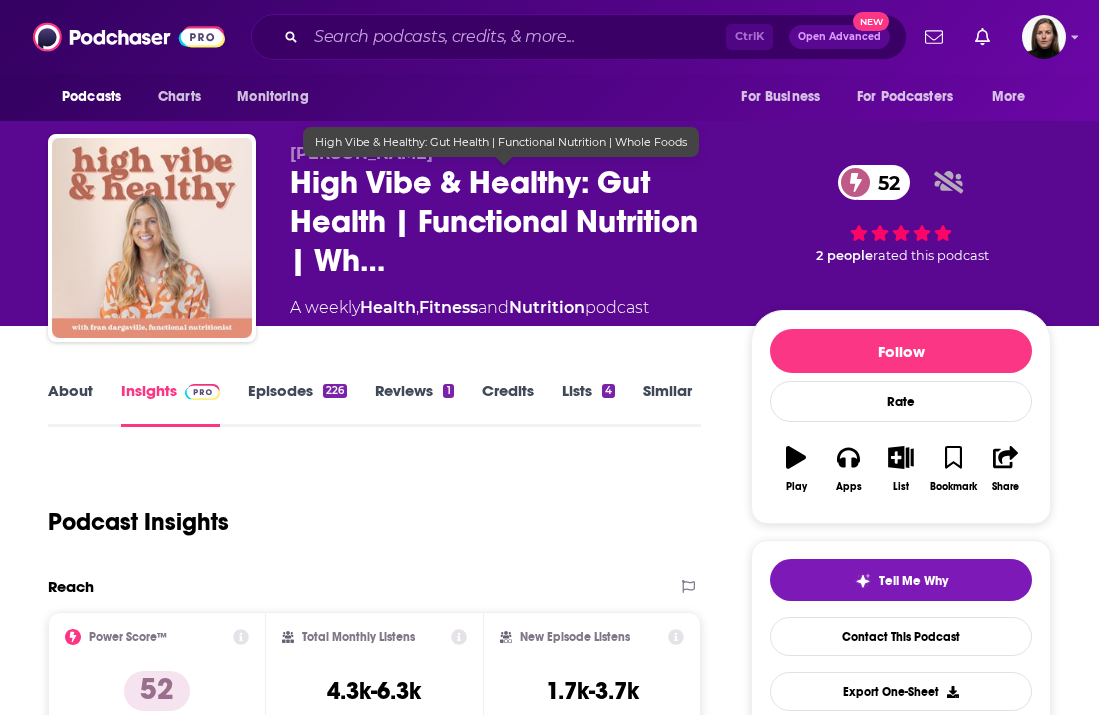 click on "High Vibe & Healthy: Gut Health | Functional Nutrition | Wh…" at bounding box center (504, 221) 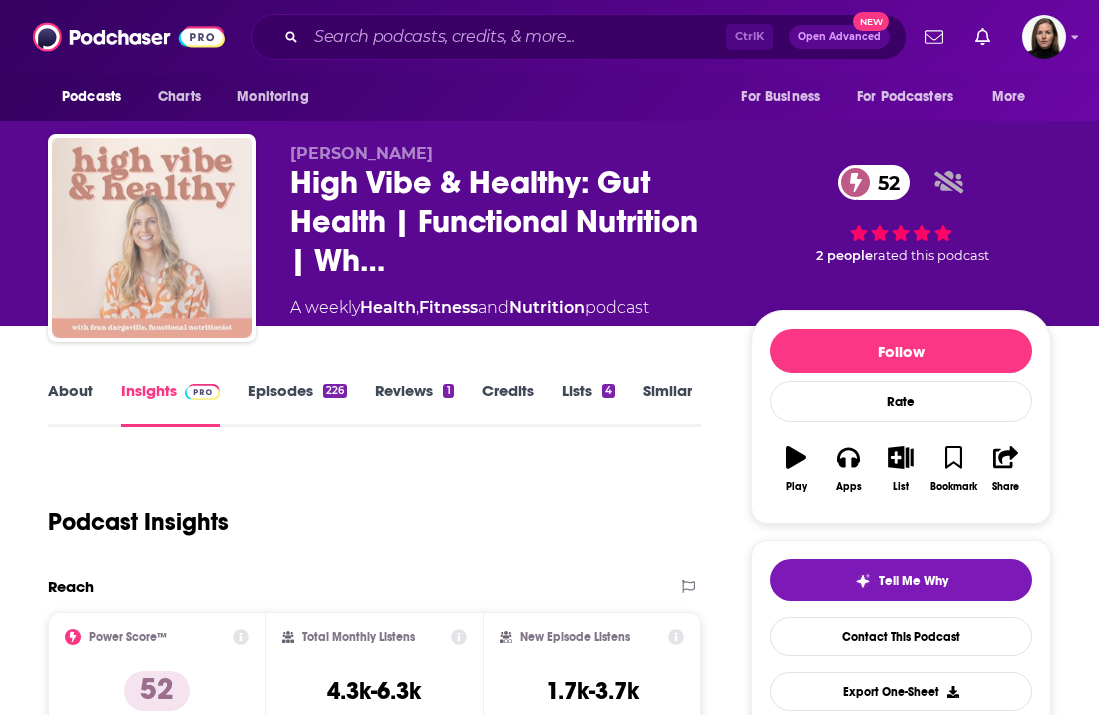 click at bounding box center (152, 238) 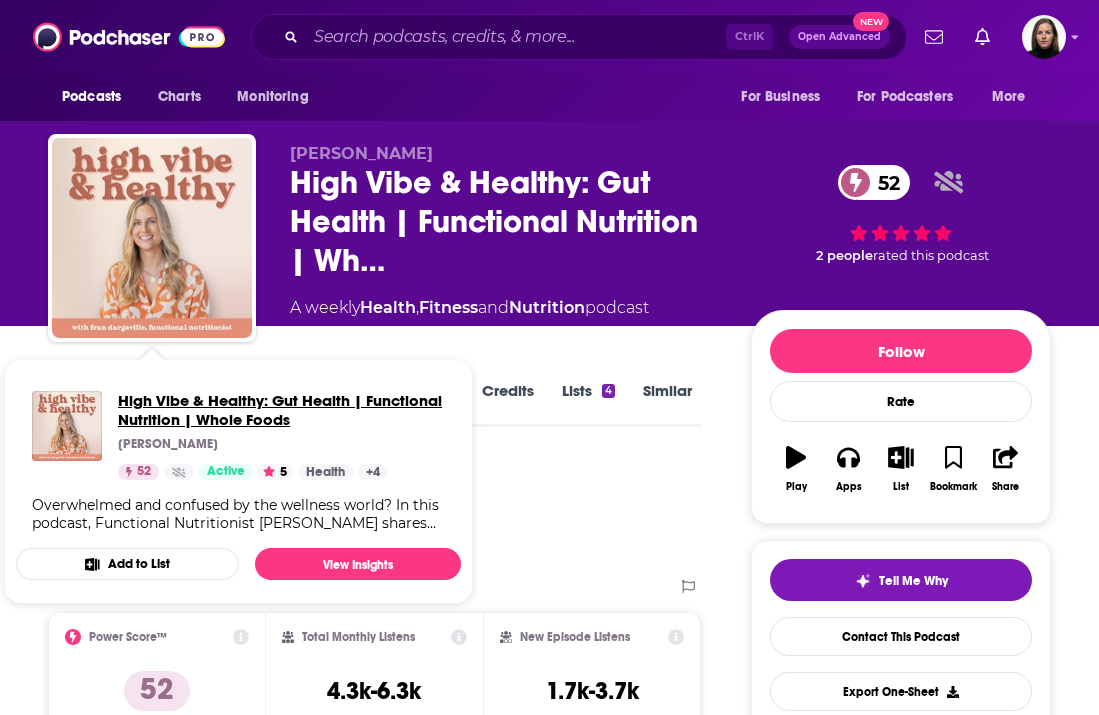 click on "High Vibe & Healthy: Gut Health | Functional Nutrition | Whole Foods" at bounding box center [281, 410] 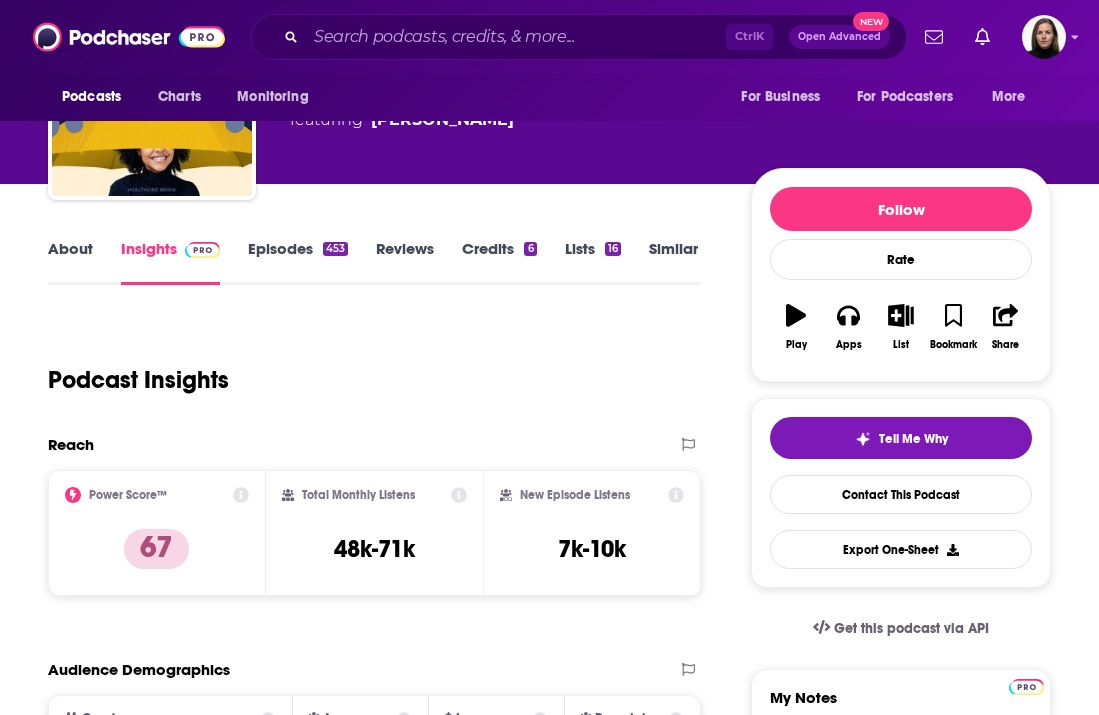 scroll, scrollTop: 250, scrollLeft: 0, axis: vertical 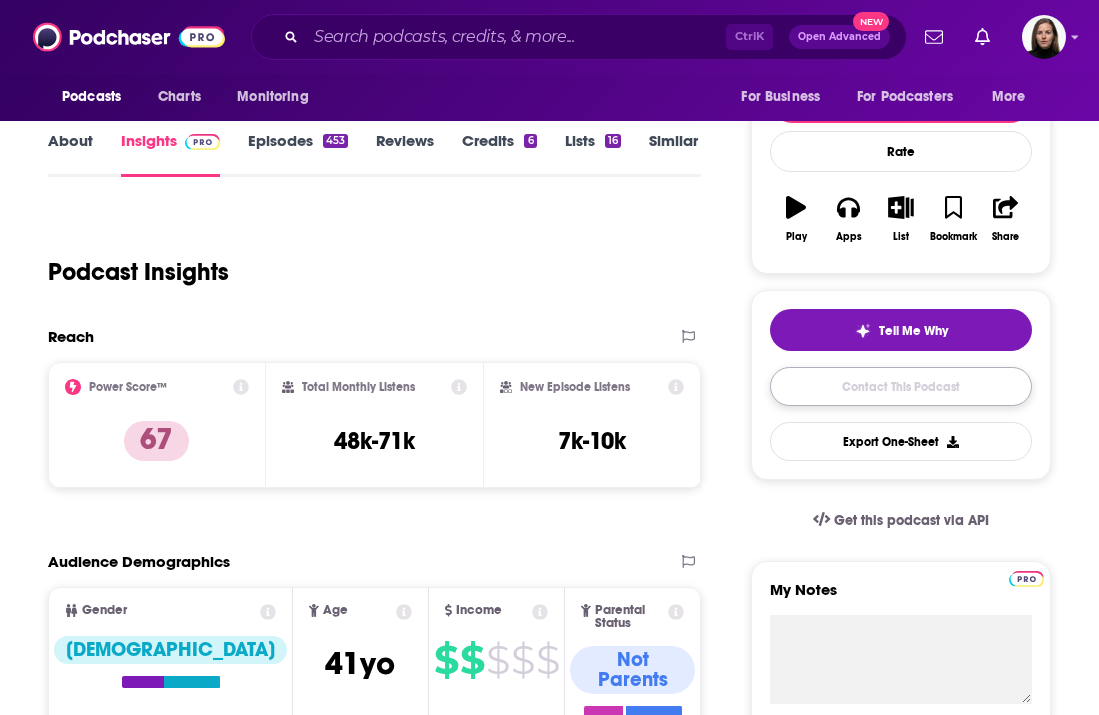 click on "Contact This Podcast" at bounding box center (901, 386) 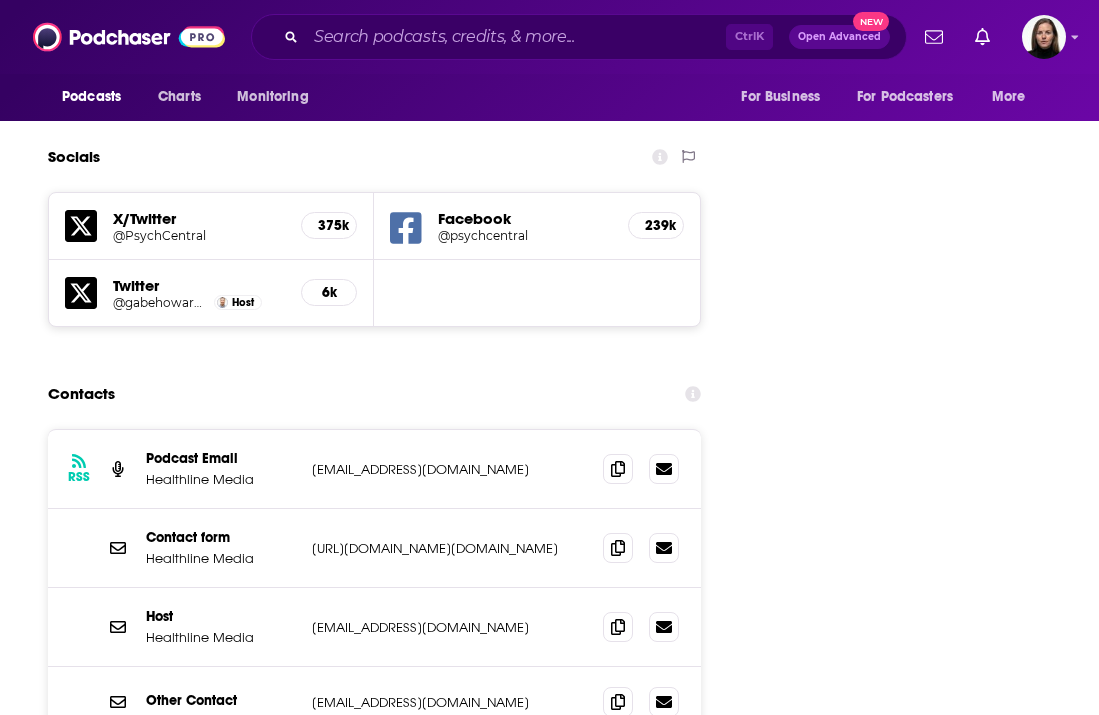 scroll, scrollTop: 2252, scrollLeft: 0, axis: vertical 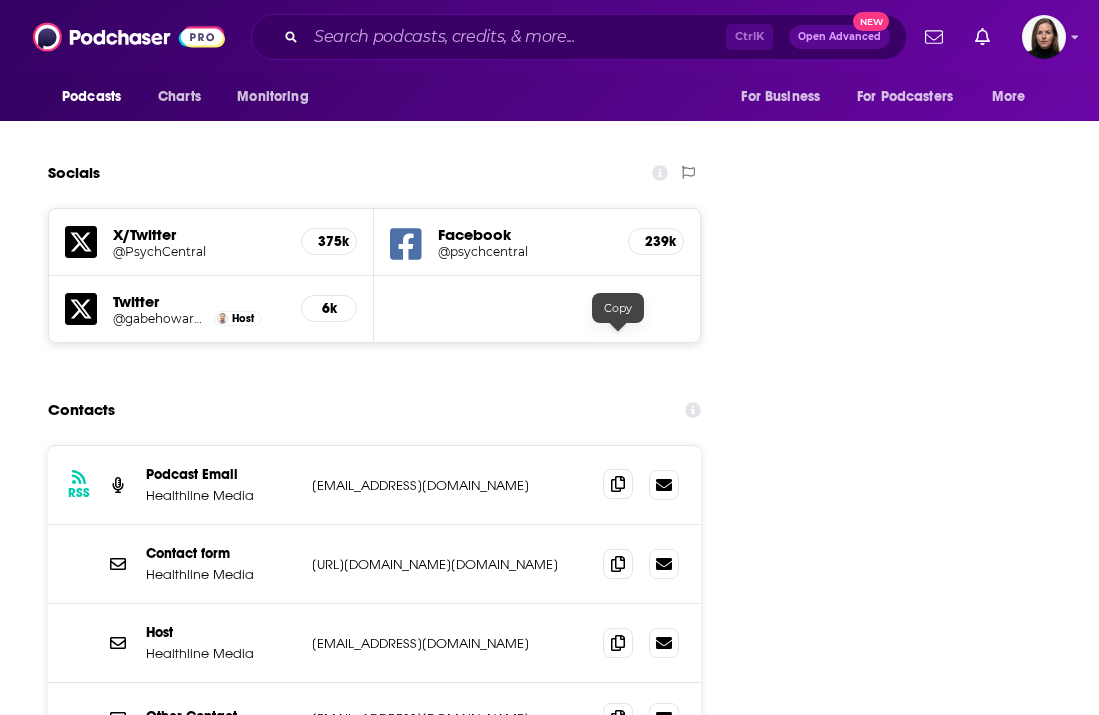 click 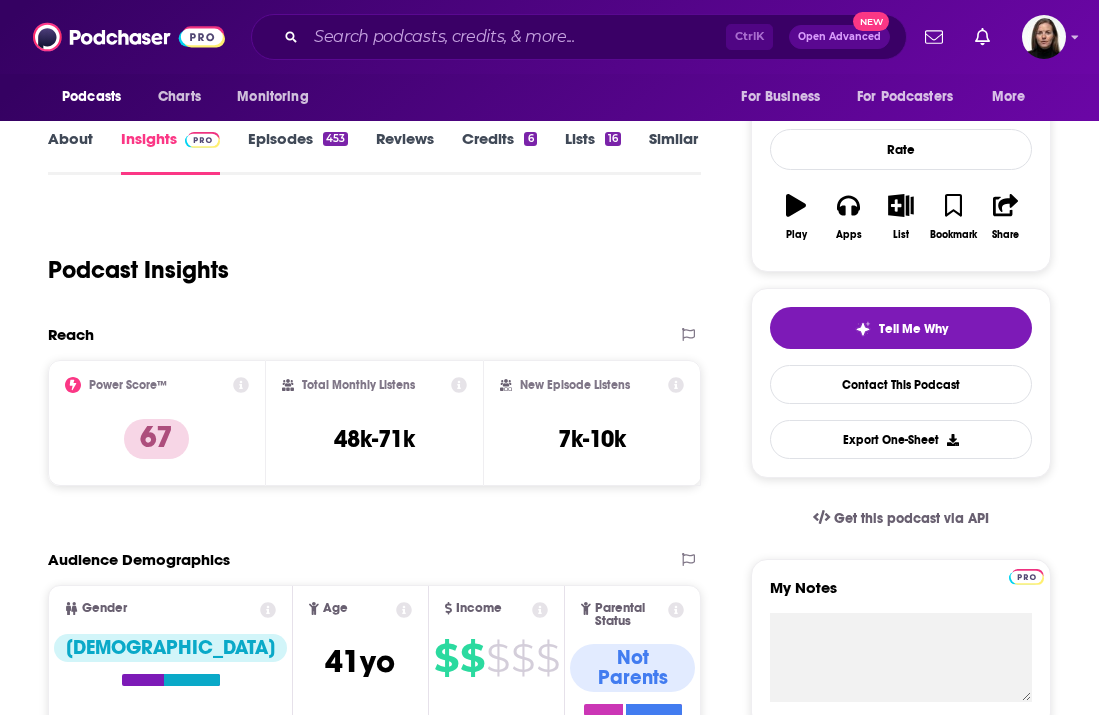 scroll, scrollTop: 0, scrollLeft: 0, axis: both 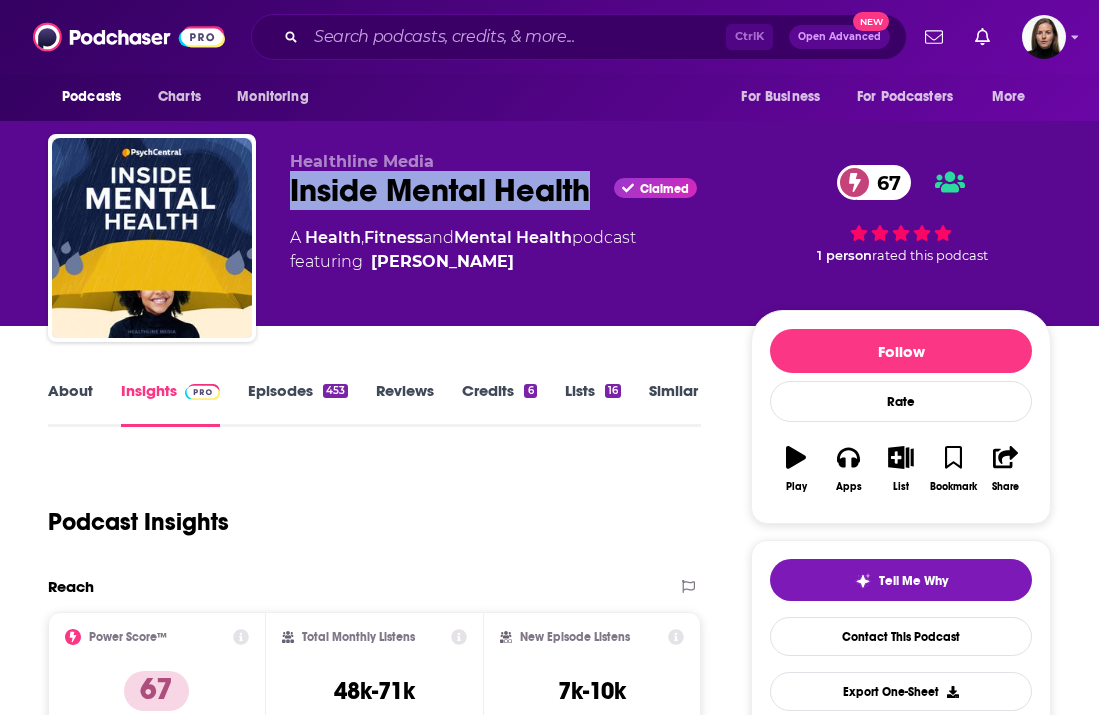 drag, startPoint x: 286, startPoint y: 181, endPoint x: 595, endPoint y: 185, distance: 309.02588 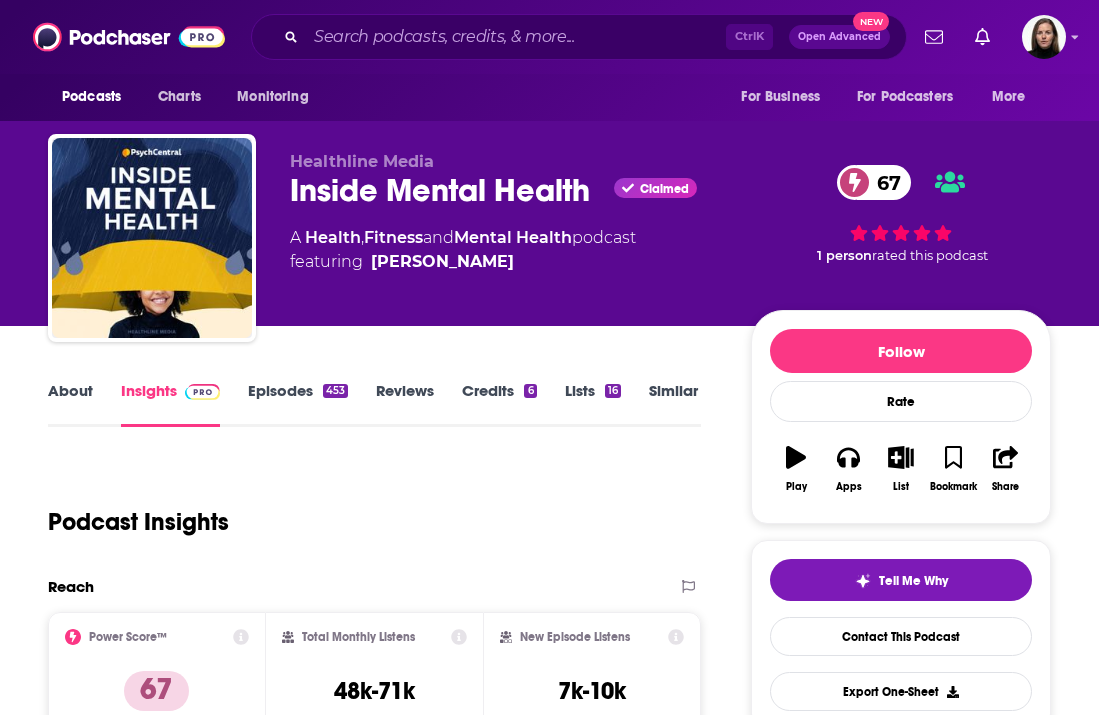 click on "Healthline Media   Inside Mental Health Claimed 67 A   Health ,  Fitness  and  Mental Health  podcast  featuring  Gabe Howard 67   1   person  rated this podcast" at bounding box center (549, 242) 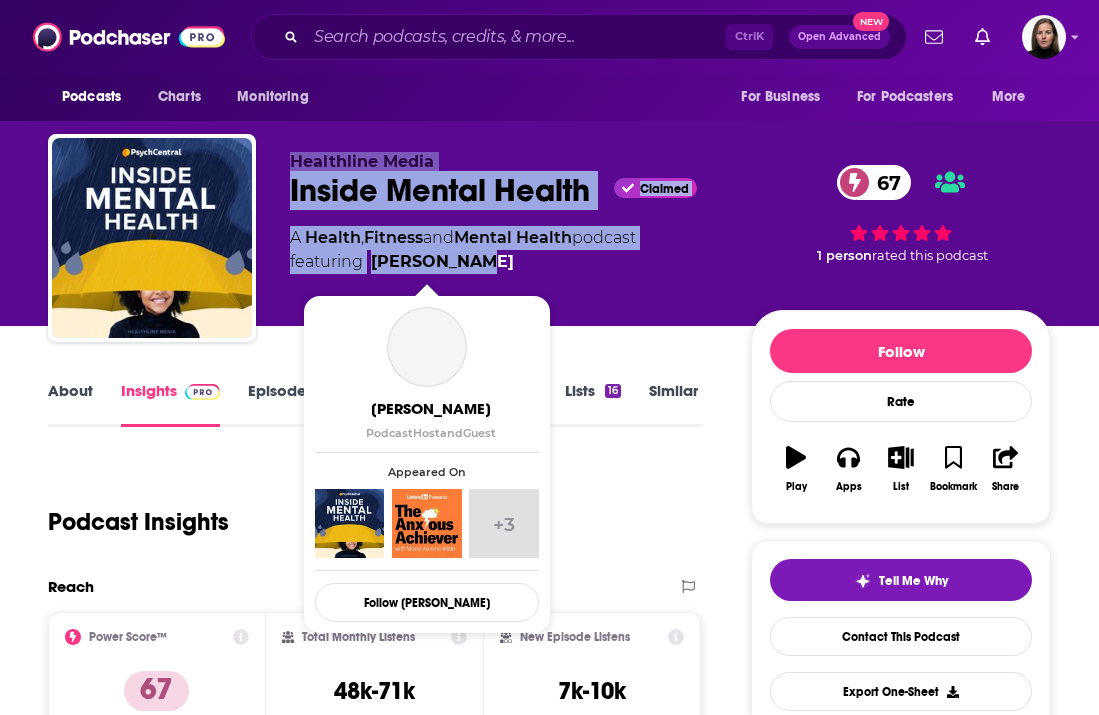 drag, startPoint x: 285, startPoint y: 152, endPoint x: 483, endPoint y: 271, distance: 231.00865 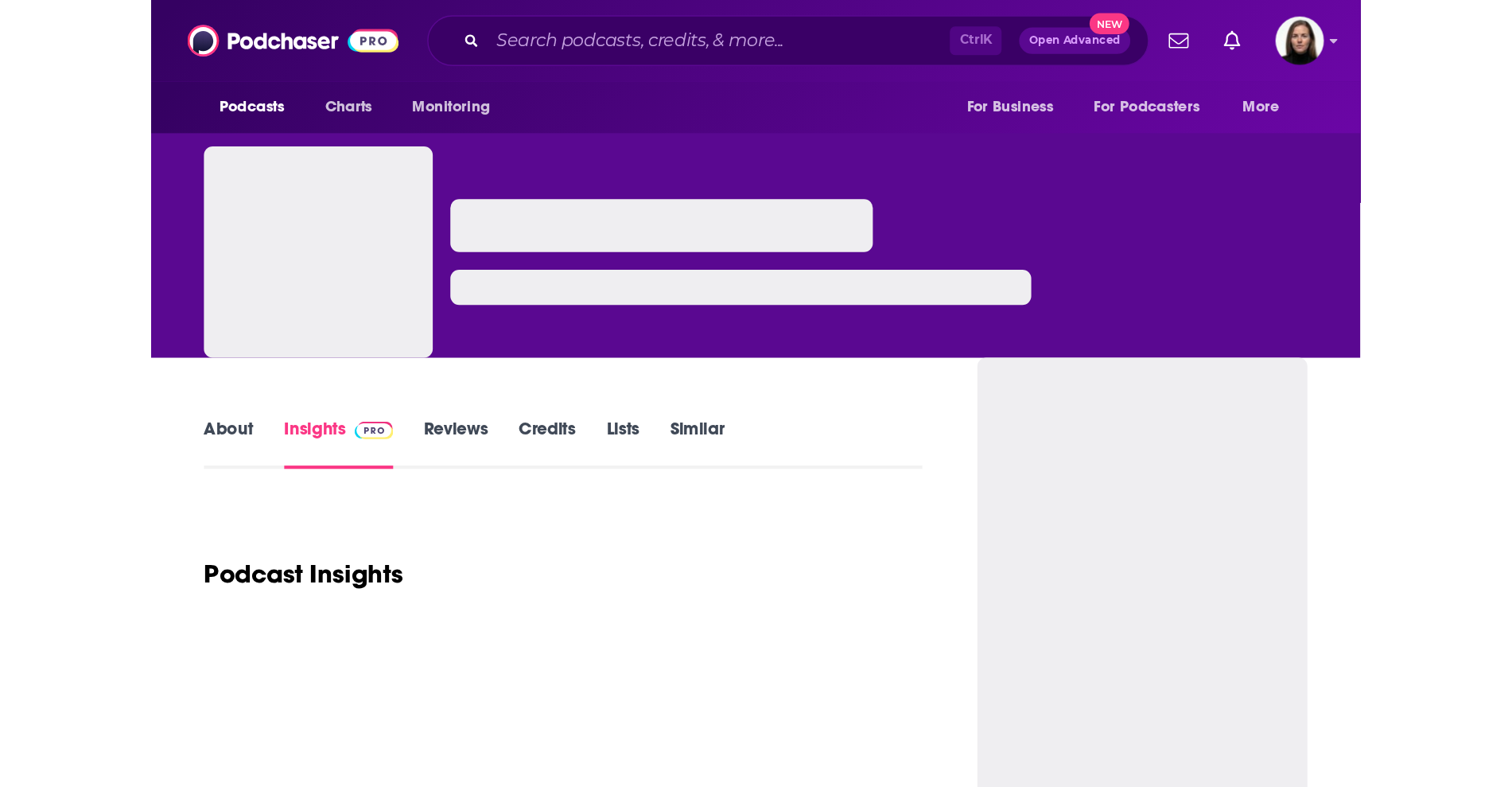 scroll, scrollTop: 0, scrollLeft: 0, axis: both 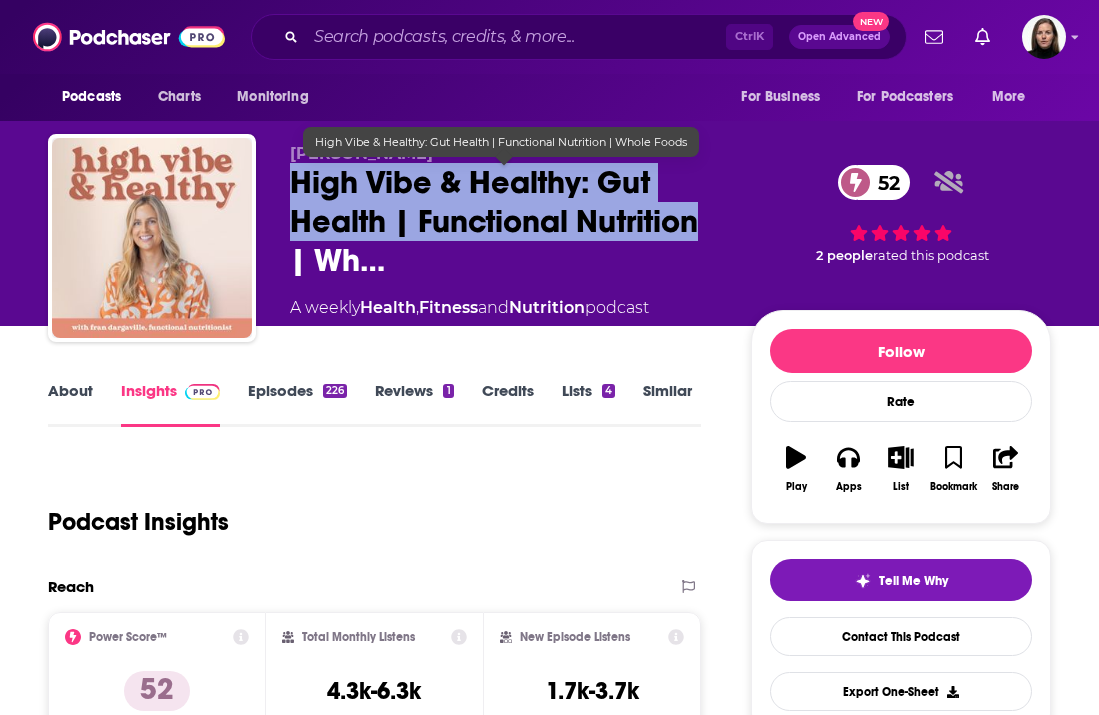 drag, startPoint x: 287, startPoint y: 179, endPoint x: 703, endPoint y: 218, distance: 417.82413 